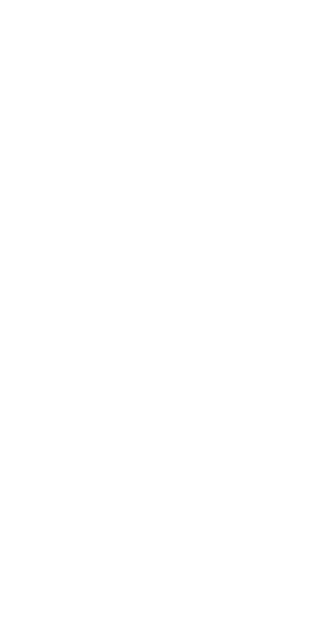 scroll, scrollTop: 0, scrollLeft: 0, axis: both 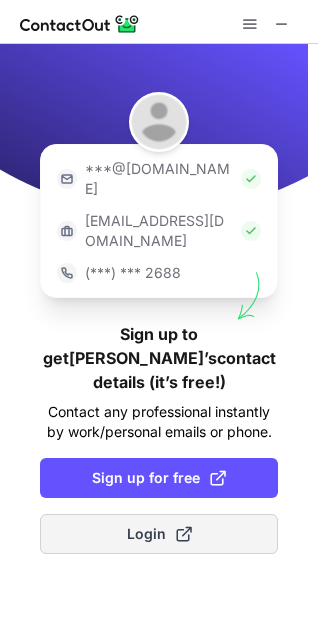 click on "Login" at bounding box center [159, 534] 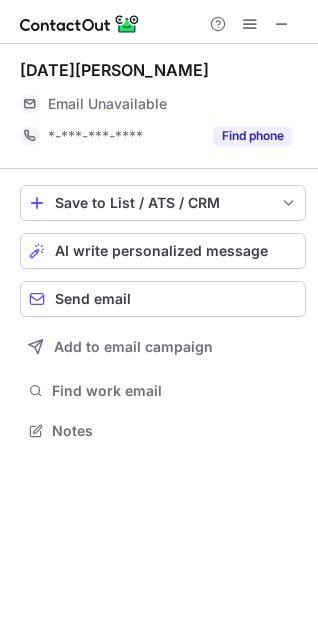 scroll, scrollTop: 10, scrollLeft: 10, axis: both 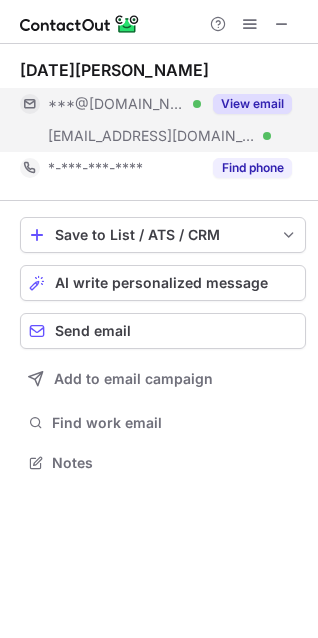click on "View email" at bounding box center (252, 104) 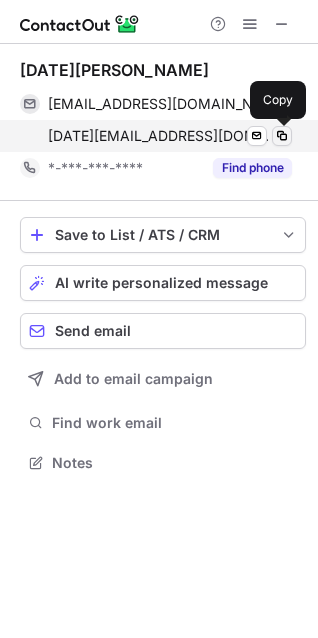 click at bounding box center (282, 136) 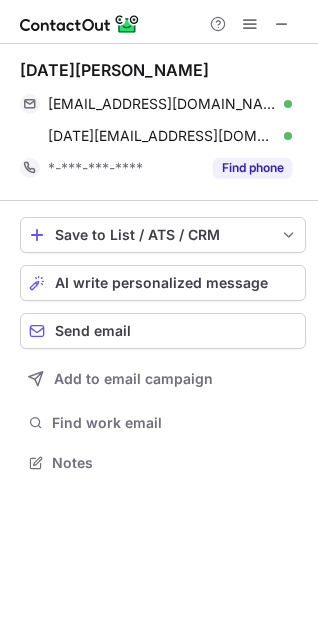 type 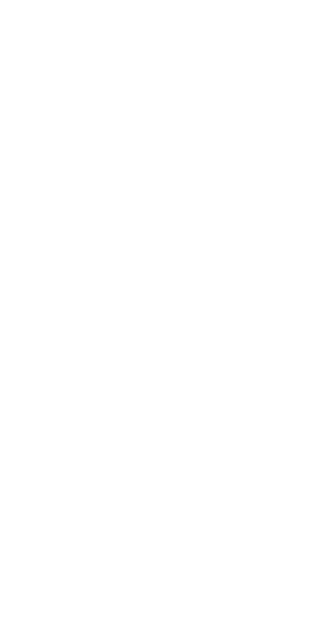scroll, scrollTop: 0, scrollLeft: 0, axis: both 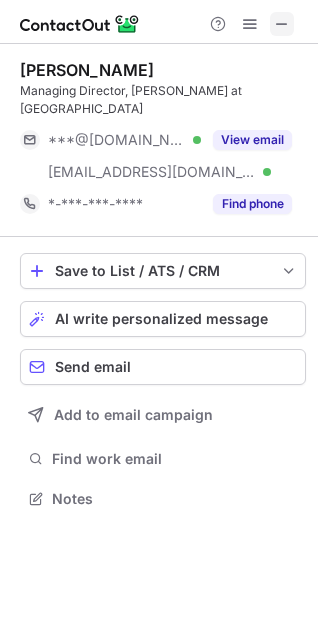click at bounding box center (282, 24) 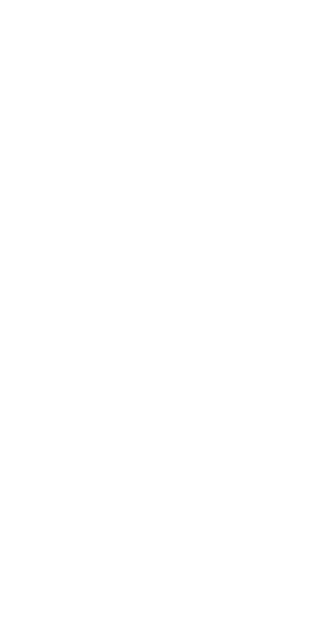 scroll, scrollTop: 0, scrollLeft: 0, axis: both 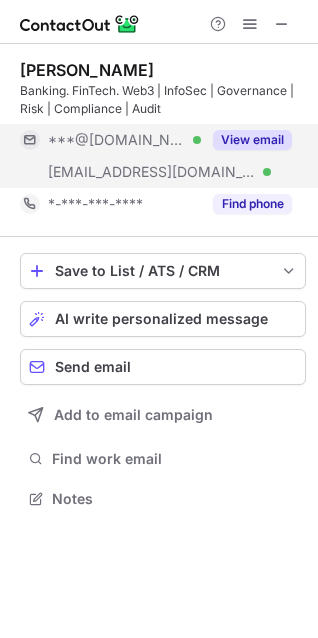 click on "View email" at bounding box center [252, 140] 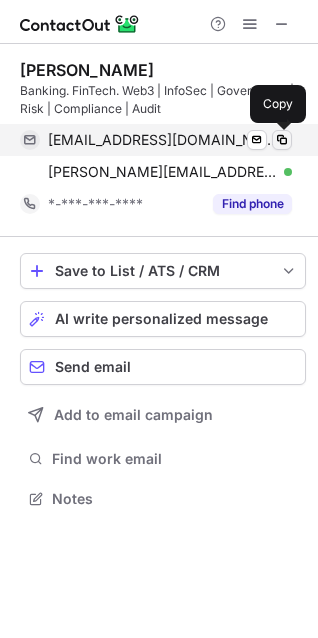 click at bounding box center (282, 140) 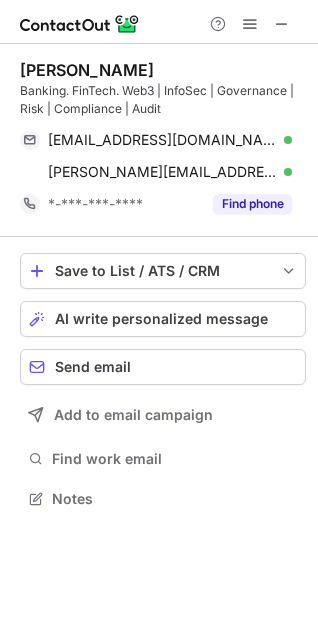 type 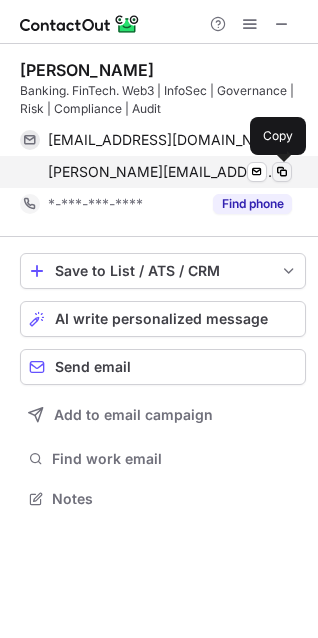 click at bounding box center (282, 172) 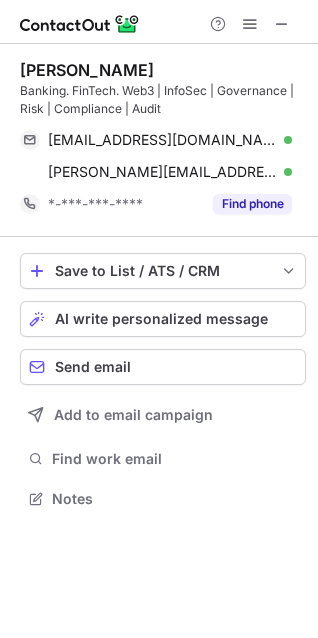 type 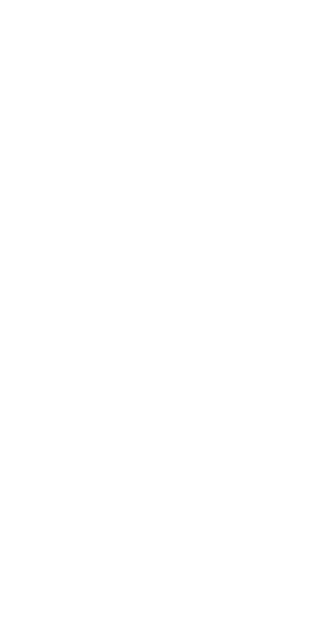scroll, scrollTop: 0, scrollLeft: 0, axis: both 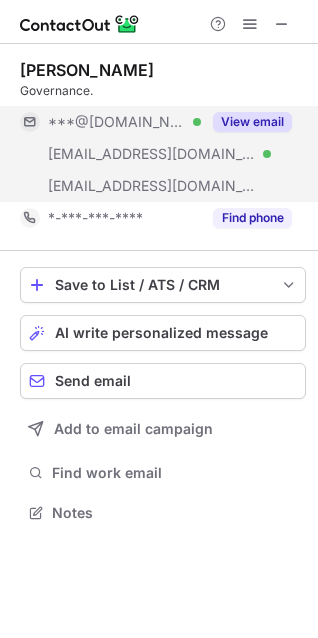 click on "View email" at bounding box center (246, 122) 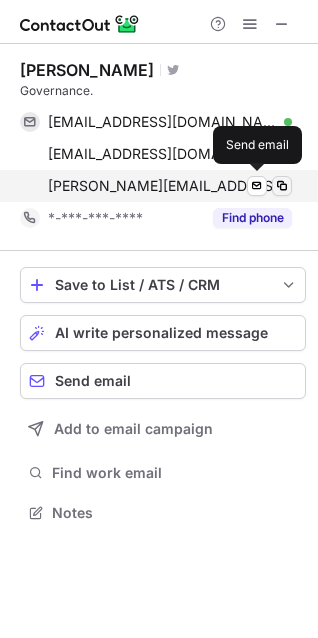 click at bounding box center (282, 186) 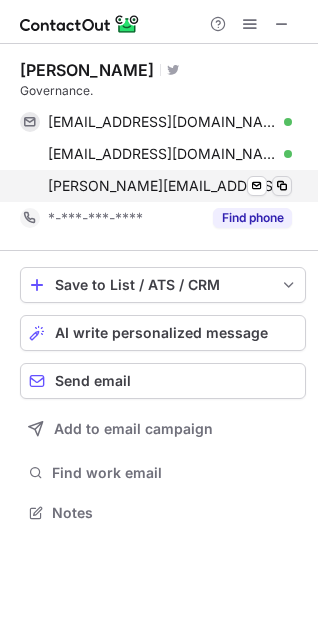 type 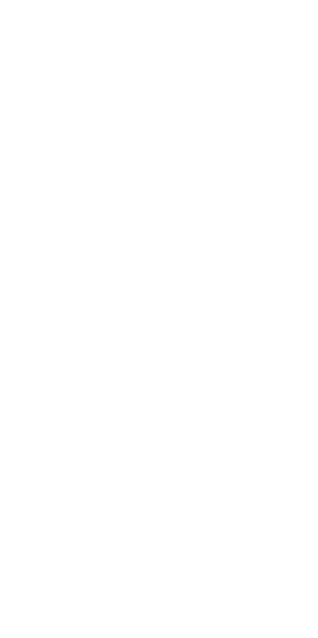 scroll, scrollTop: 0, scrollLeft: 0, axis: both 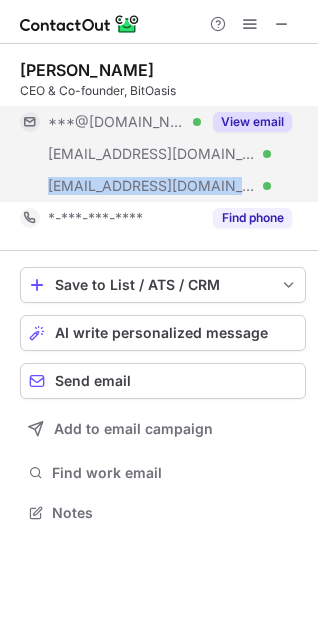 drag, startPoint x: 193, startPoint y: 184, endPoint x: 47, endPoint y: 184, distance: 146 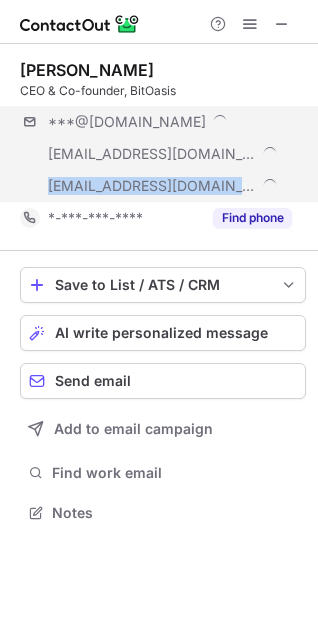 copy on "***@bitoasis.net" 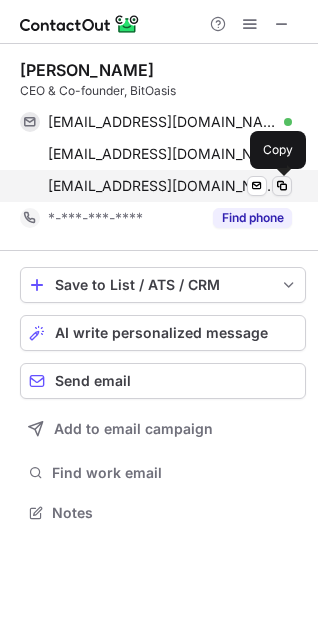 click at bounding box center [282, 186] 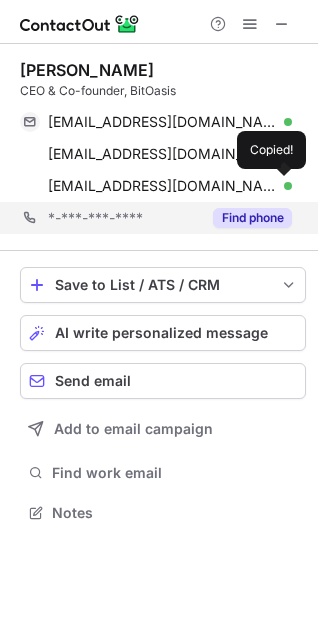 type 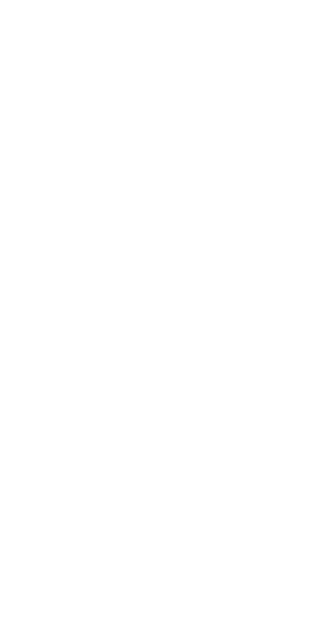 scroll, scrollTop: 0, scrollLeft: 0, axis: both 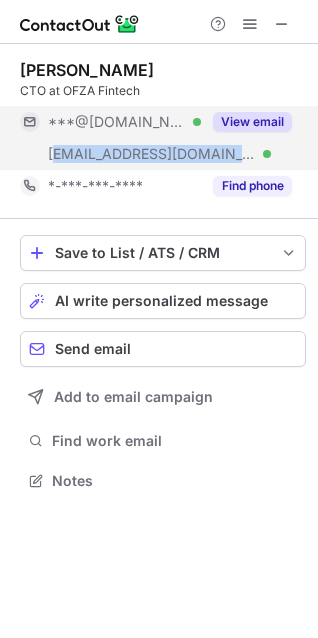 drag, startPoint x: 199, startPoint y: 153, endPoint x: 56, endPoint y: 161, distance: 143.2236 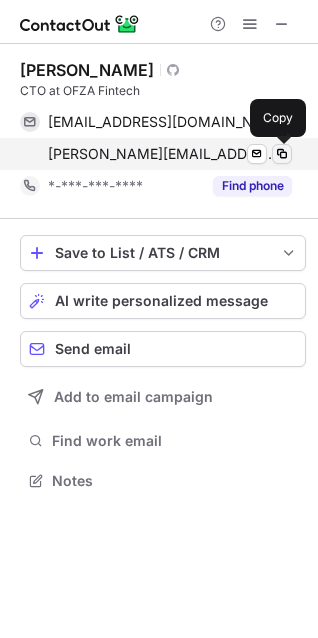 click at bounding box center (282, 154) 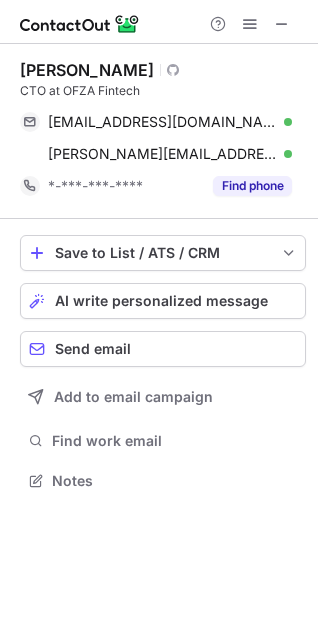 type 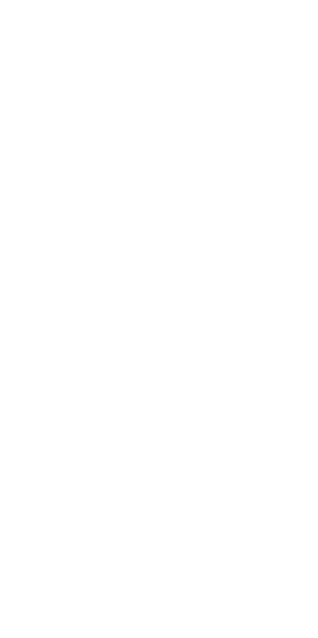 scroll, scrollTop: 0, scrollLeft: 0, axis: both 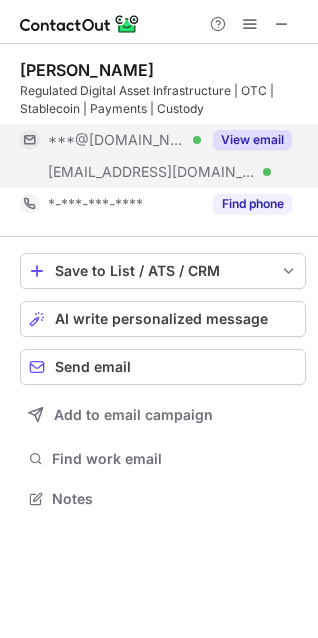 click on "View email" at bounding box center [252, 140] 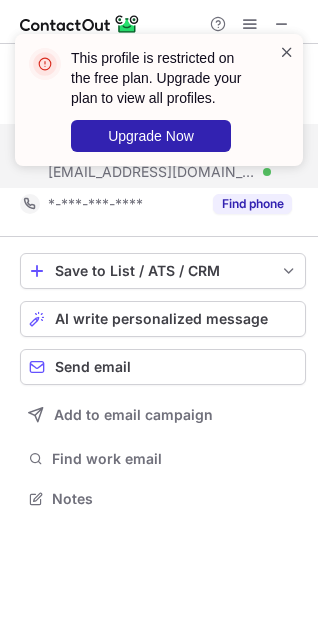 click at bounding box center [287, 52] 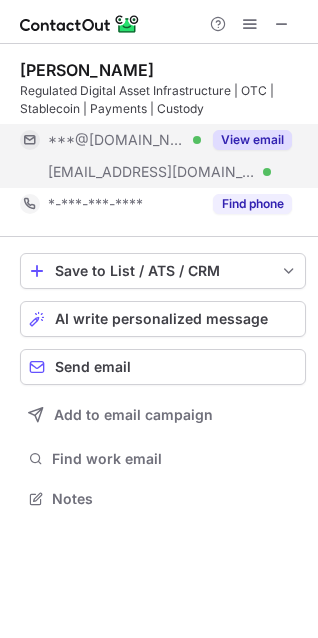 click on "View email" at bounding box center (252, 140) 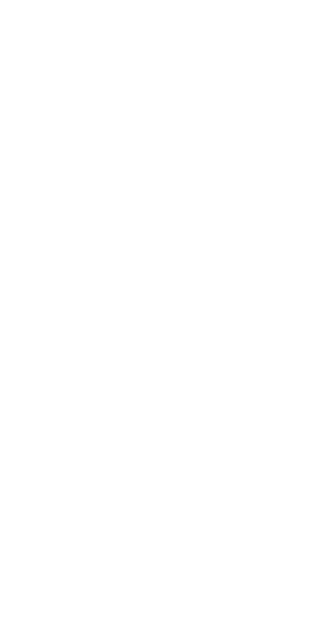 scroll, scrollTop: 0, scrollLeft: 0, axis: both 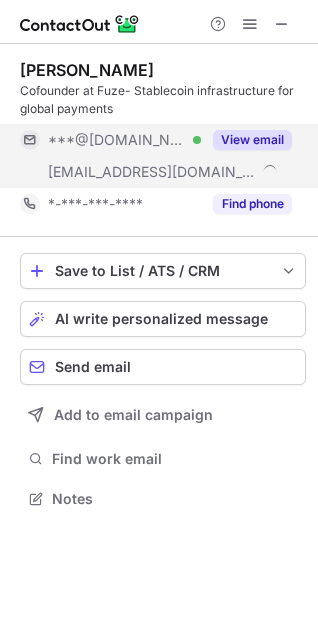 click on "View email" at bounding box center (252, 140) 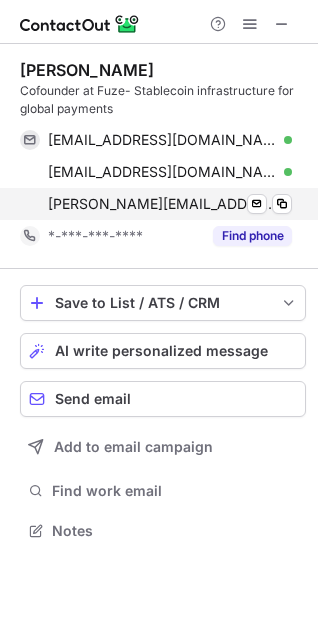 scroll, scrollTop: 10, scrollLeft: 10, axis: both 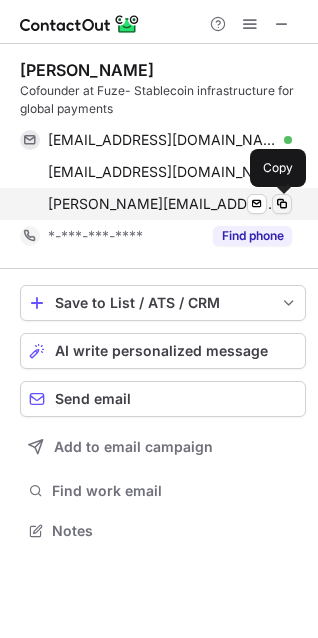 click at bounding box center (282, 204) 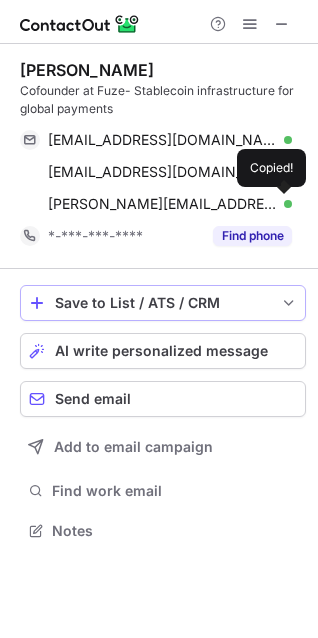 type 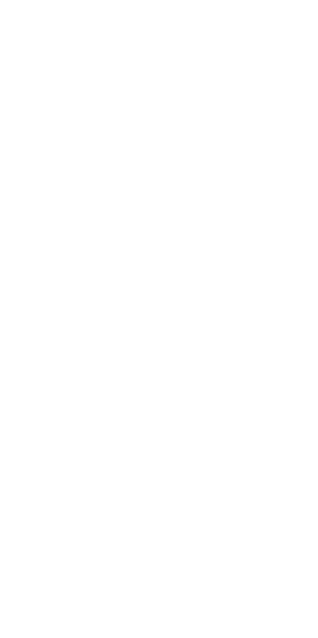scroll, scrollTop: 0, scrollLeft: 0, axis: both 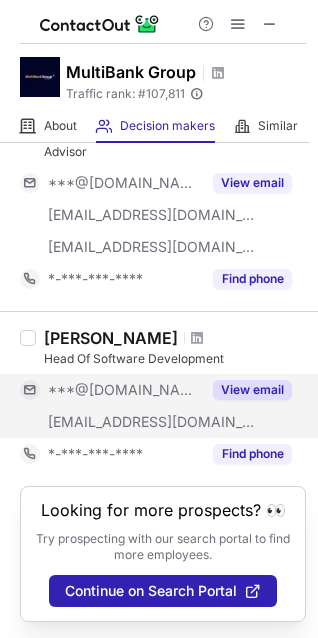 click on "View email" at bounding box center (252, 390) 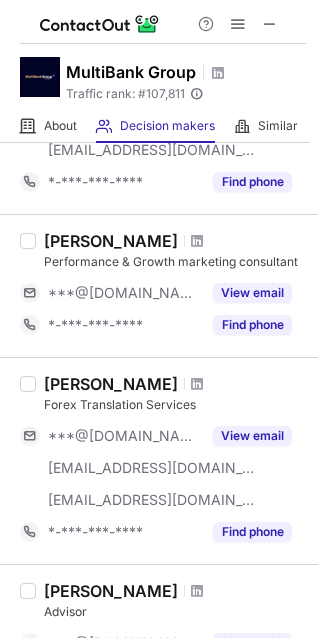 scroll, scrollTop: 1110, scrollLeft: 0, axis: vertical 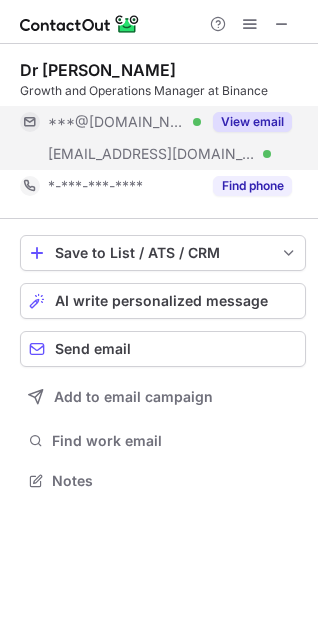 click on "View email" at bounding box center [252, 122] 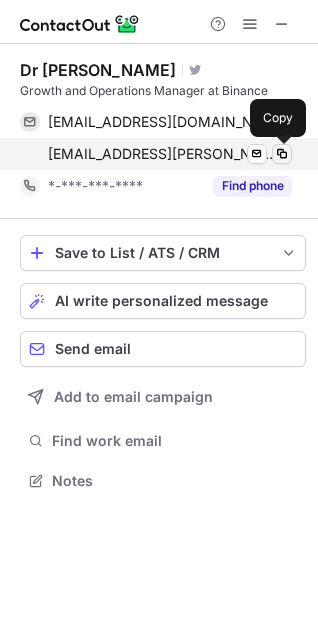 click at bounding box center [282, 154] 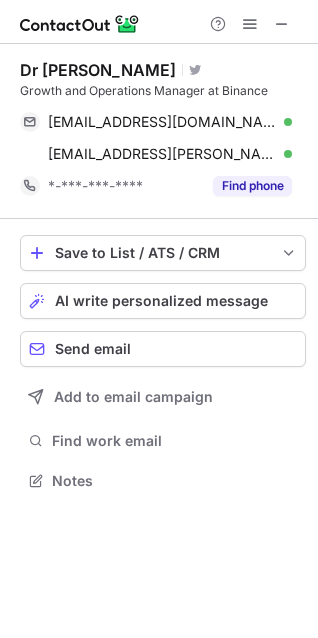 type 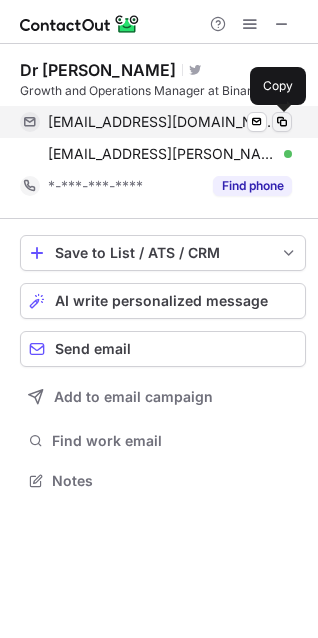 click at bounding box center [282, 122] 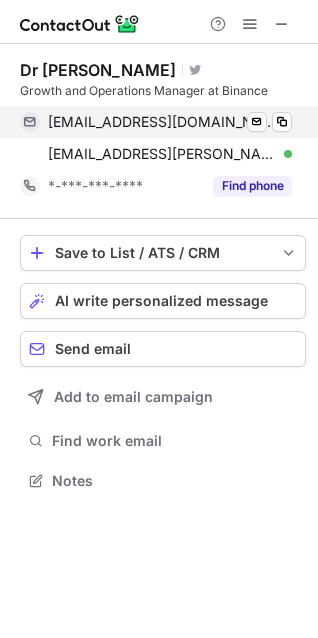 type 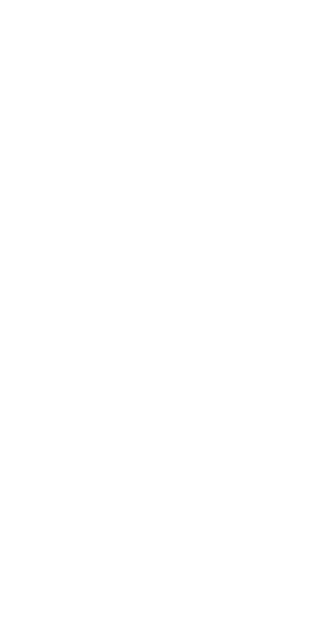 scroll, scrollTop: 0, scrollLeft: 0, axis: both 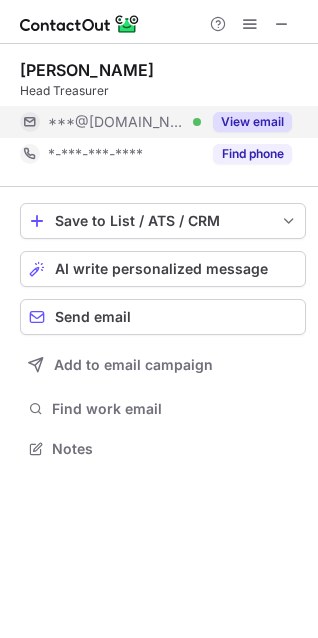 click on "View email" at bounding box center [252, 122] 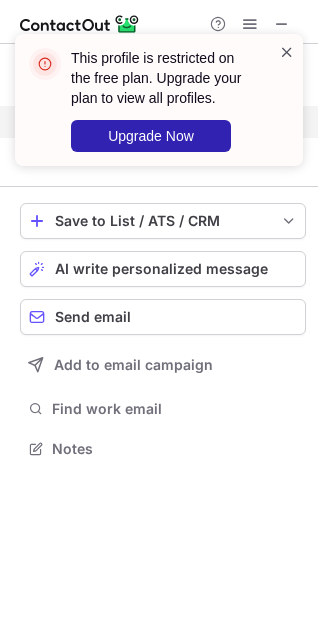 click at bounding box center (287, 52) 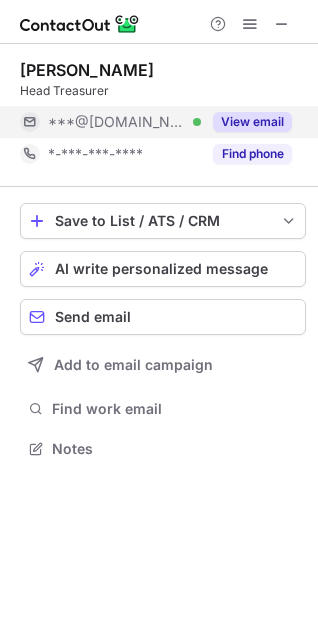 click on "This profile is restricted on the free plan. Upgrade your plan to view all profiles. Upgrade Now" at bounding box center [159, 108] 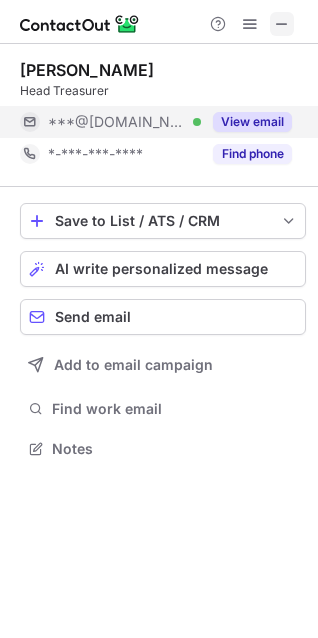 click at bounding box center (282, 24) 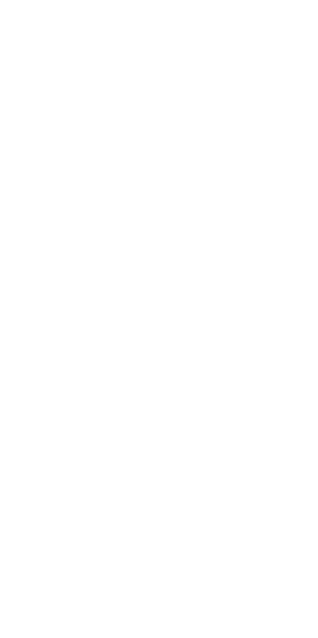 scroll, scrollTop: 0, scrollLeft: 0, axis: both 